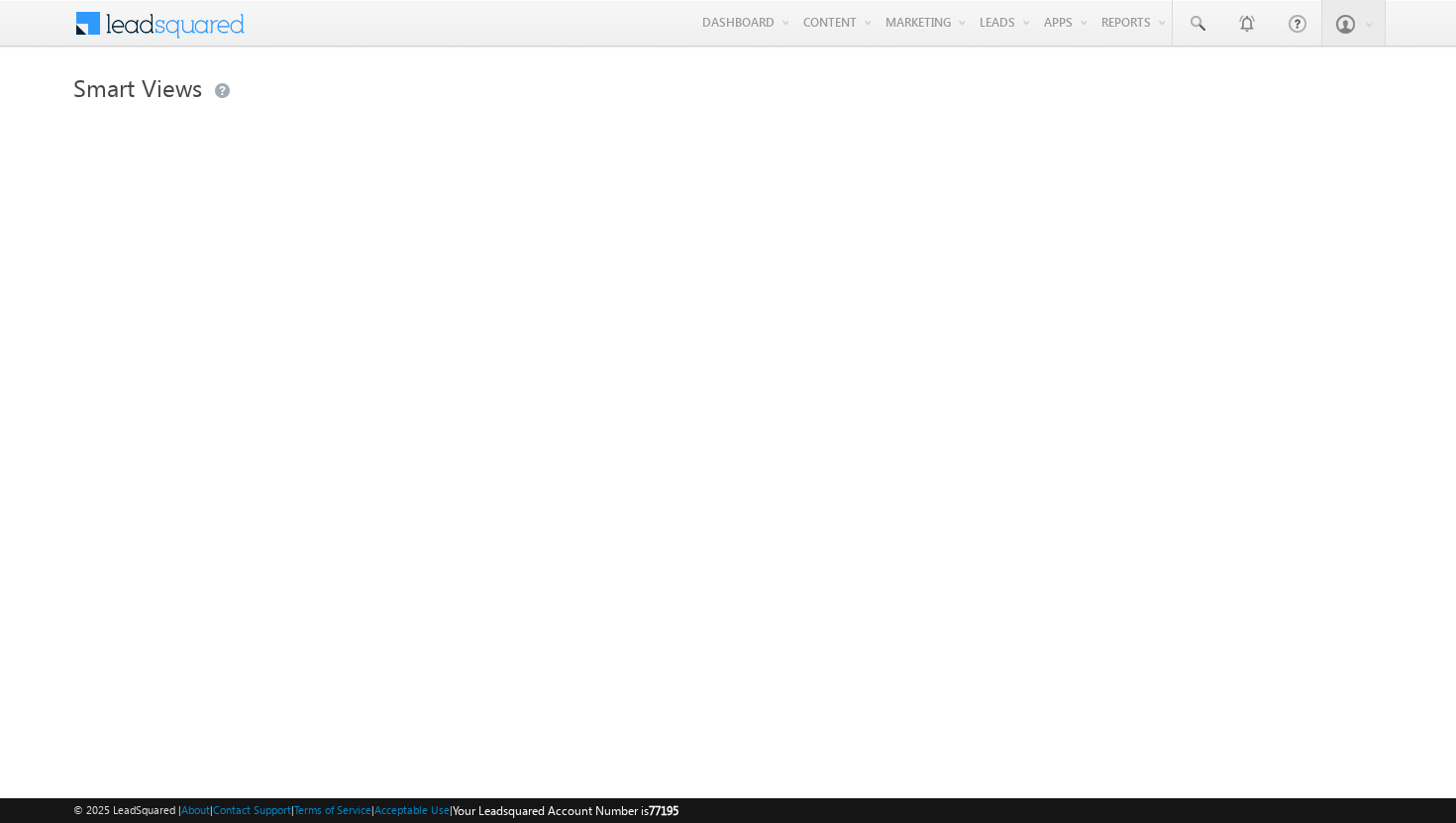 scroll, scrollTop: 0, scrollLeft: 0, axis: both 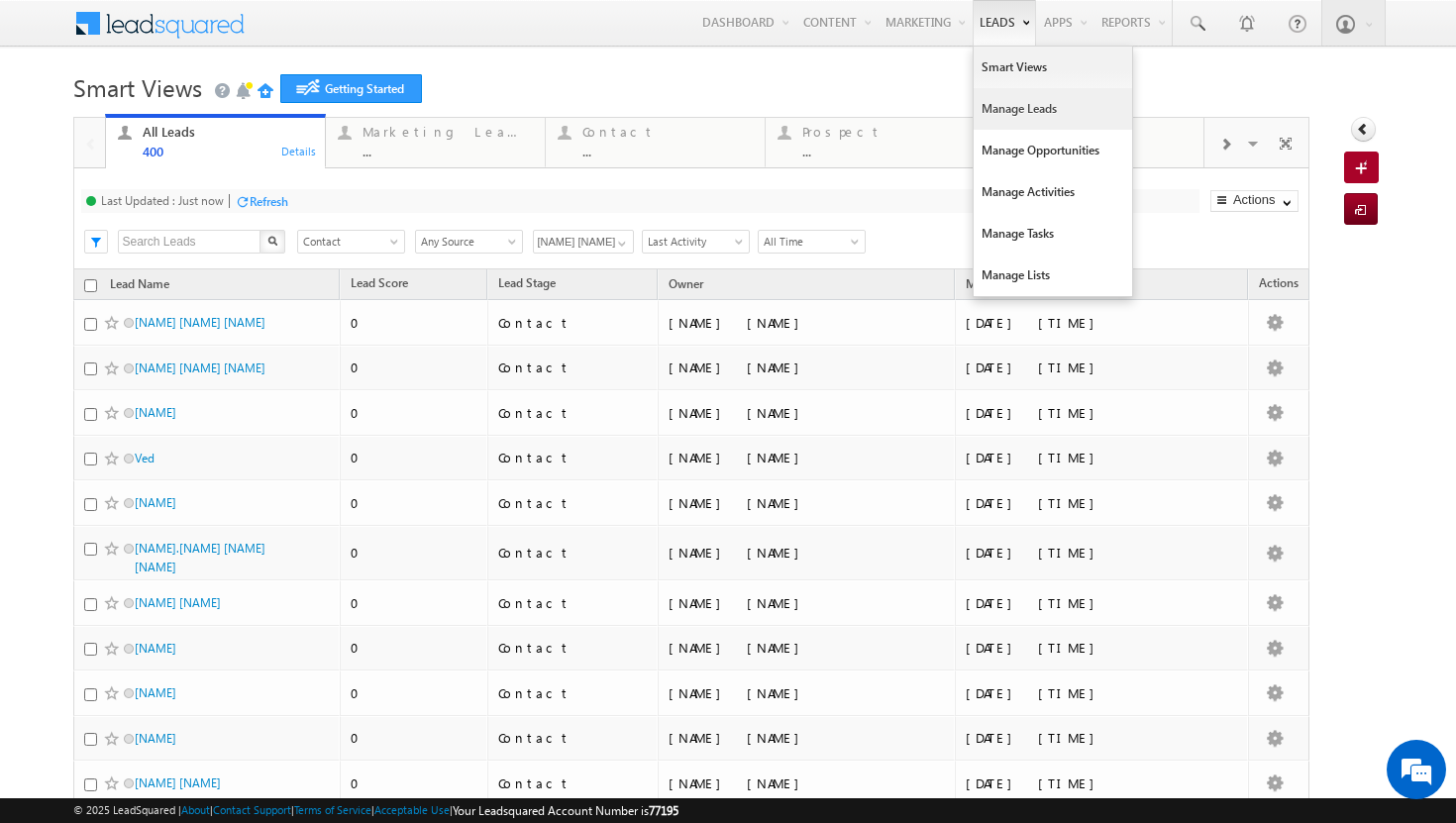 click on "Manage Leads" at bounding box center (1053, 109) 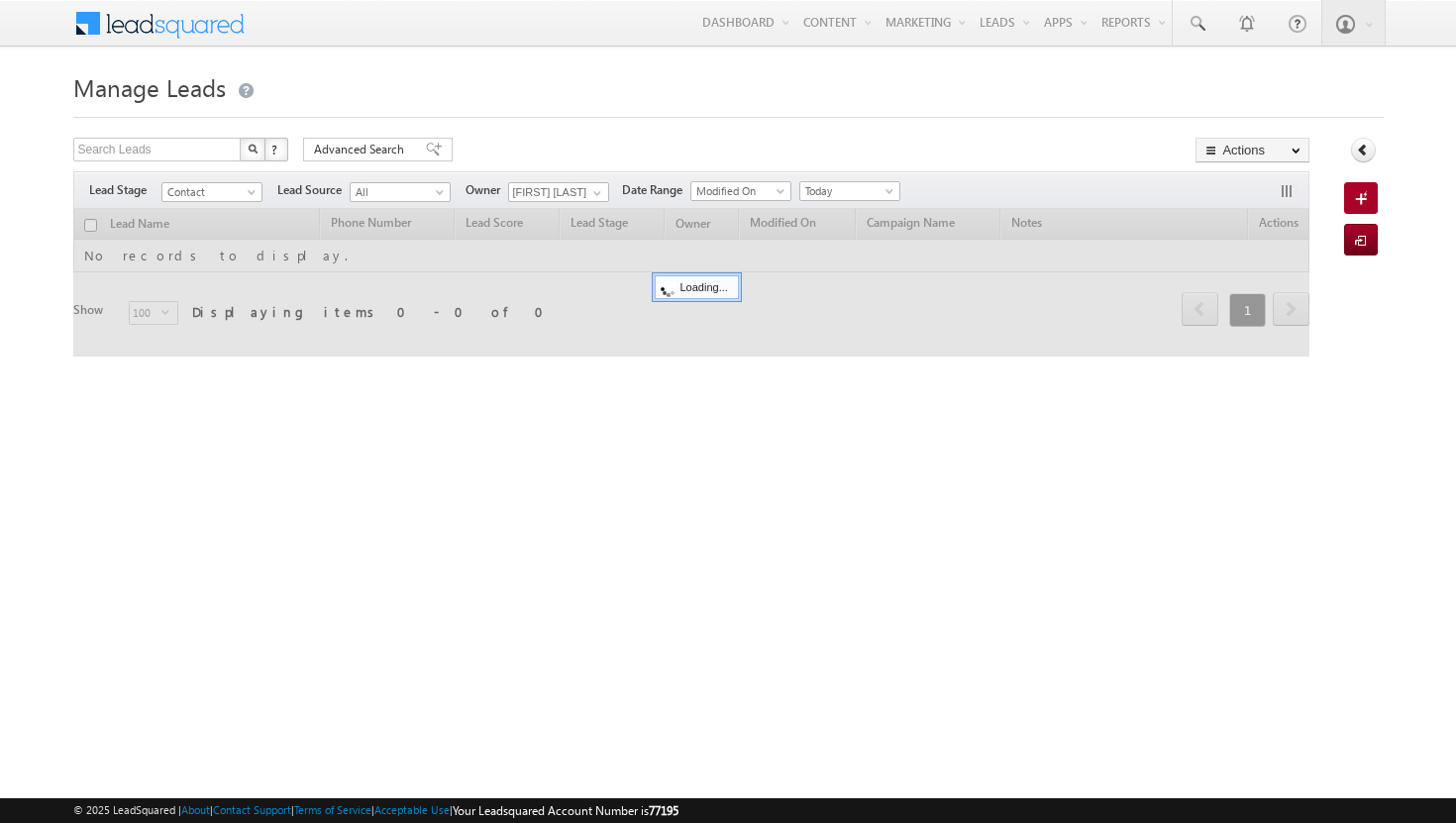 scroll, scrollTop: 0, scrollLeft: 0, axis: both 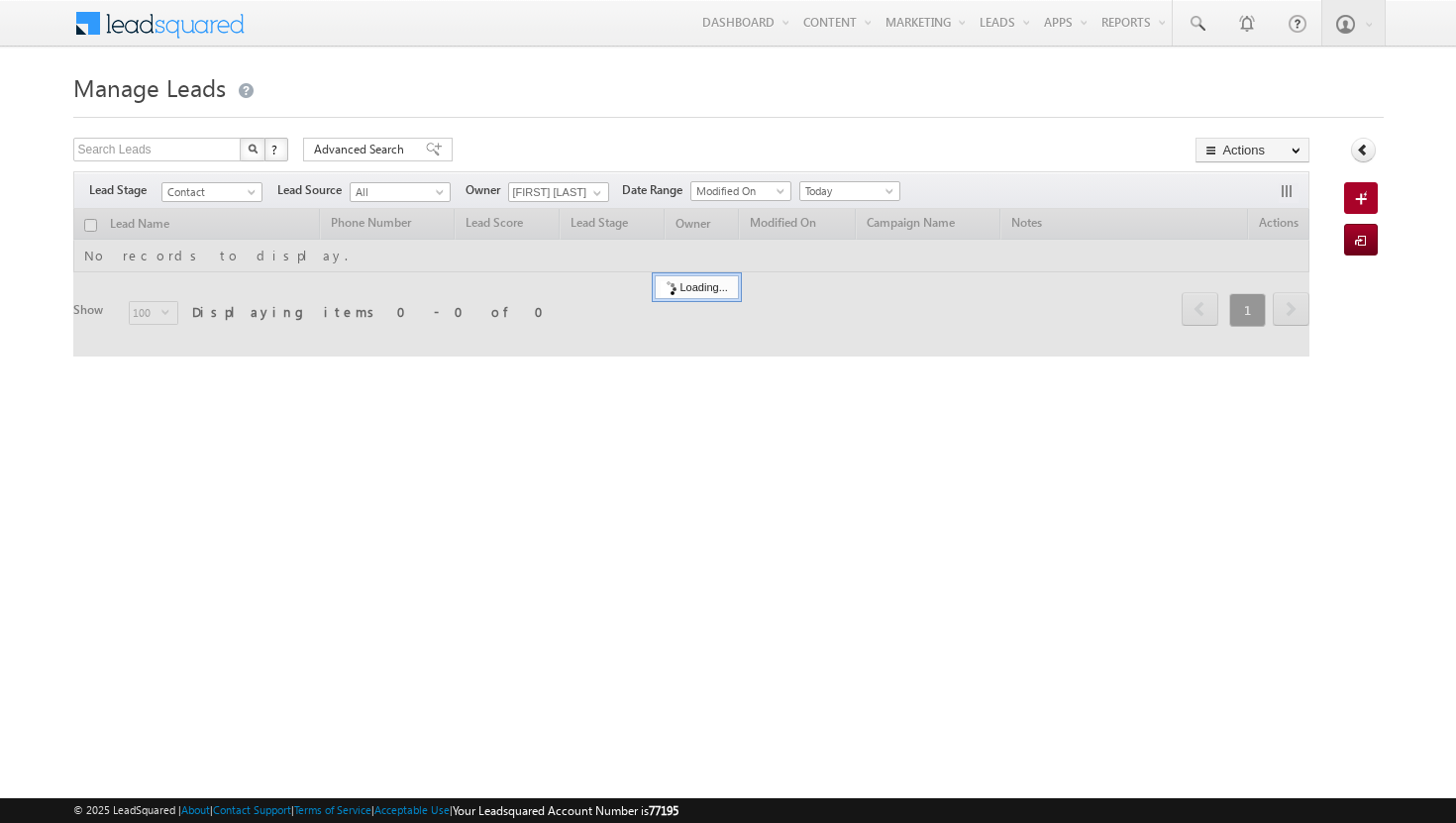 click at bounding box center (728, 111) 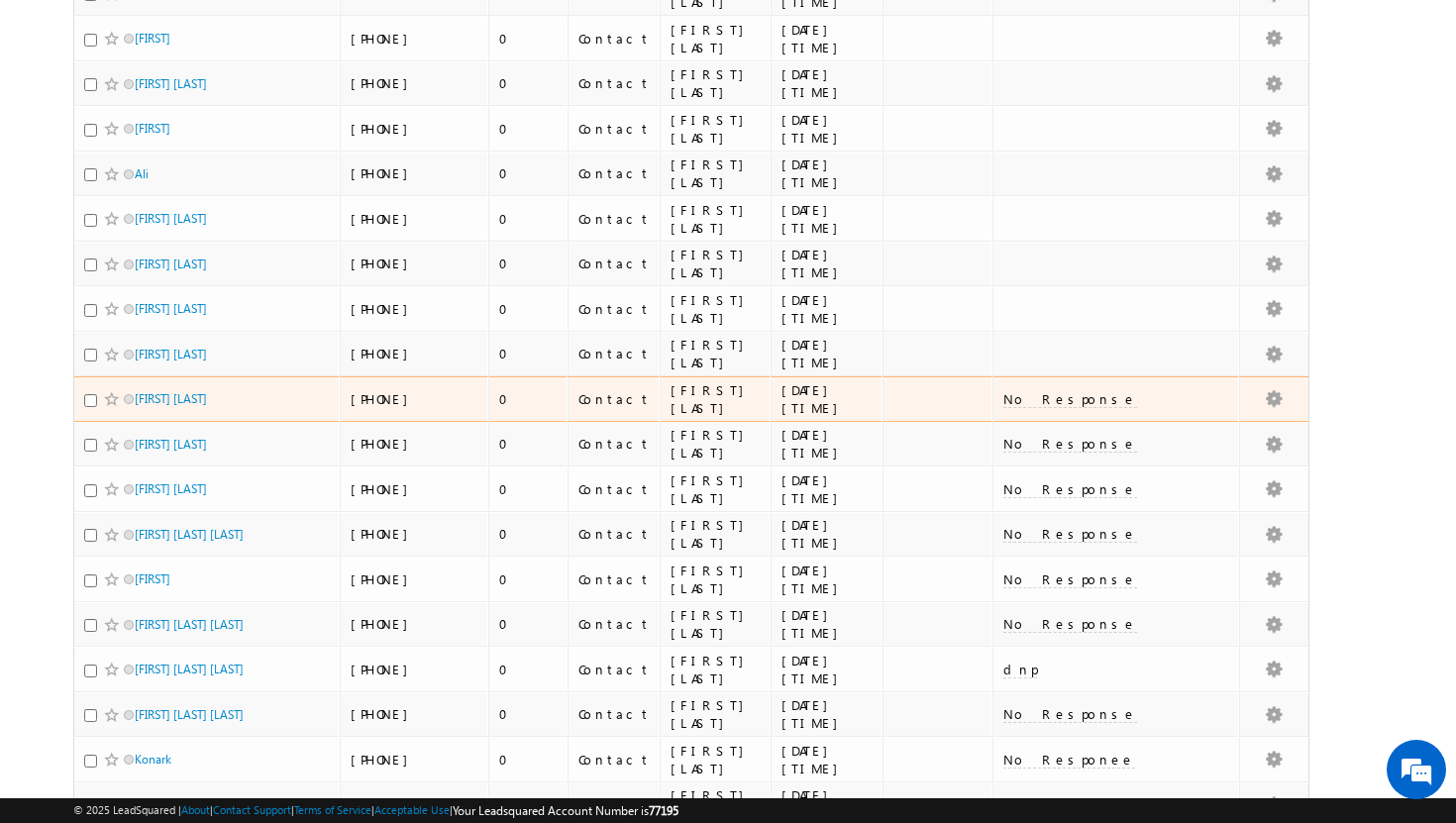 scroll, scrollTop: 0, scrollLeft: 0, axis: both 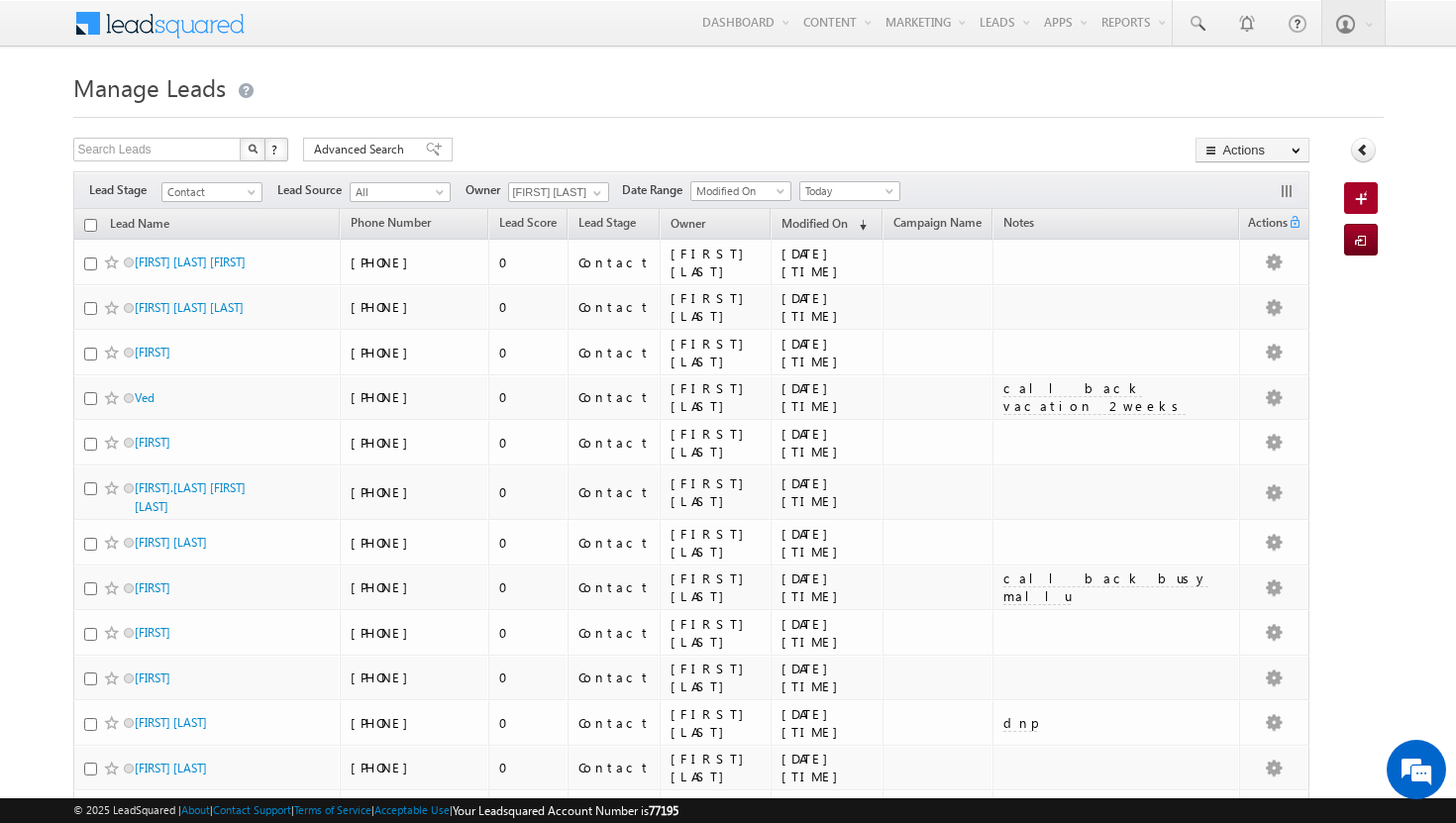 click at bounding box center [90, 225] 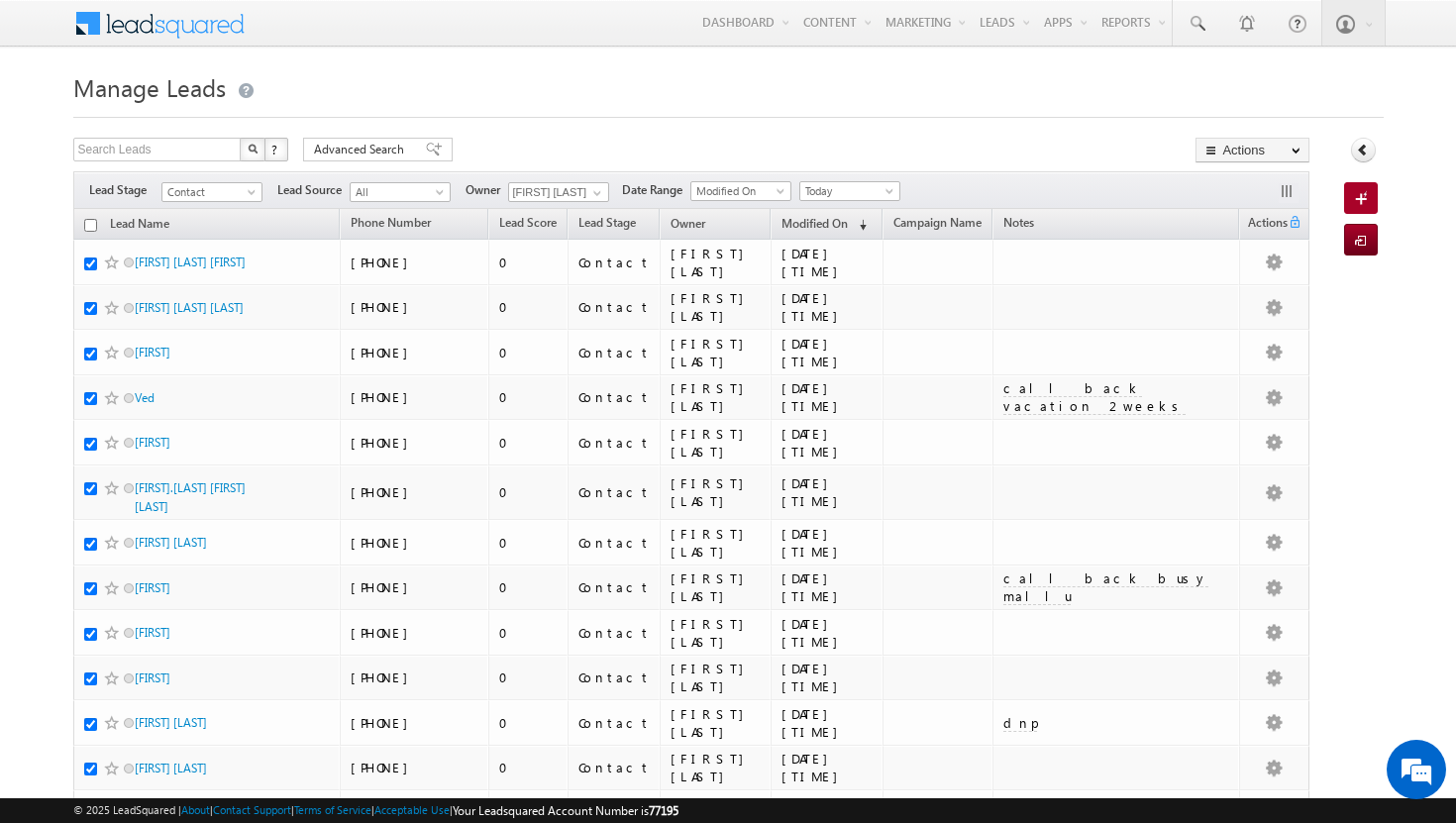 checkbox on "true" 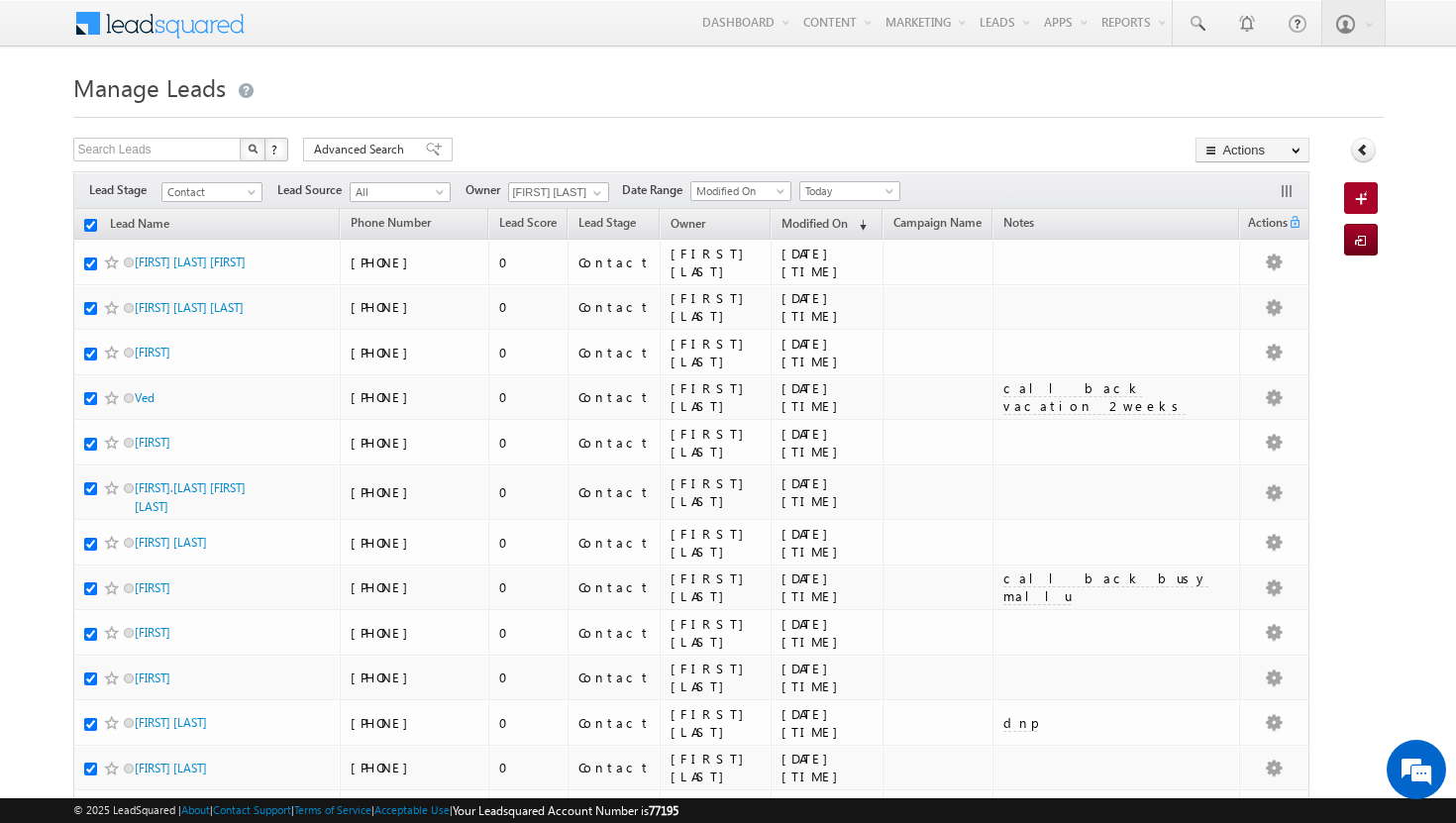 checkbox on "true" 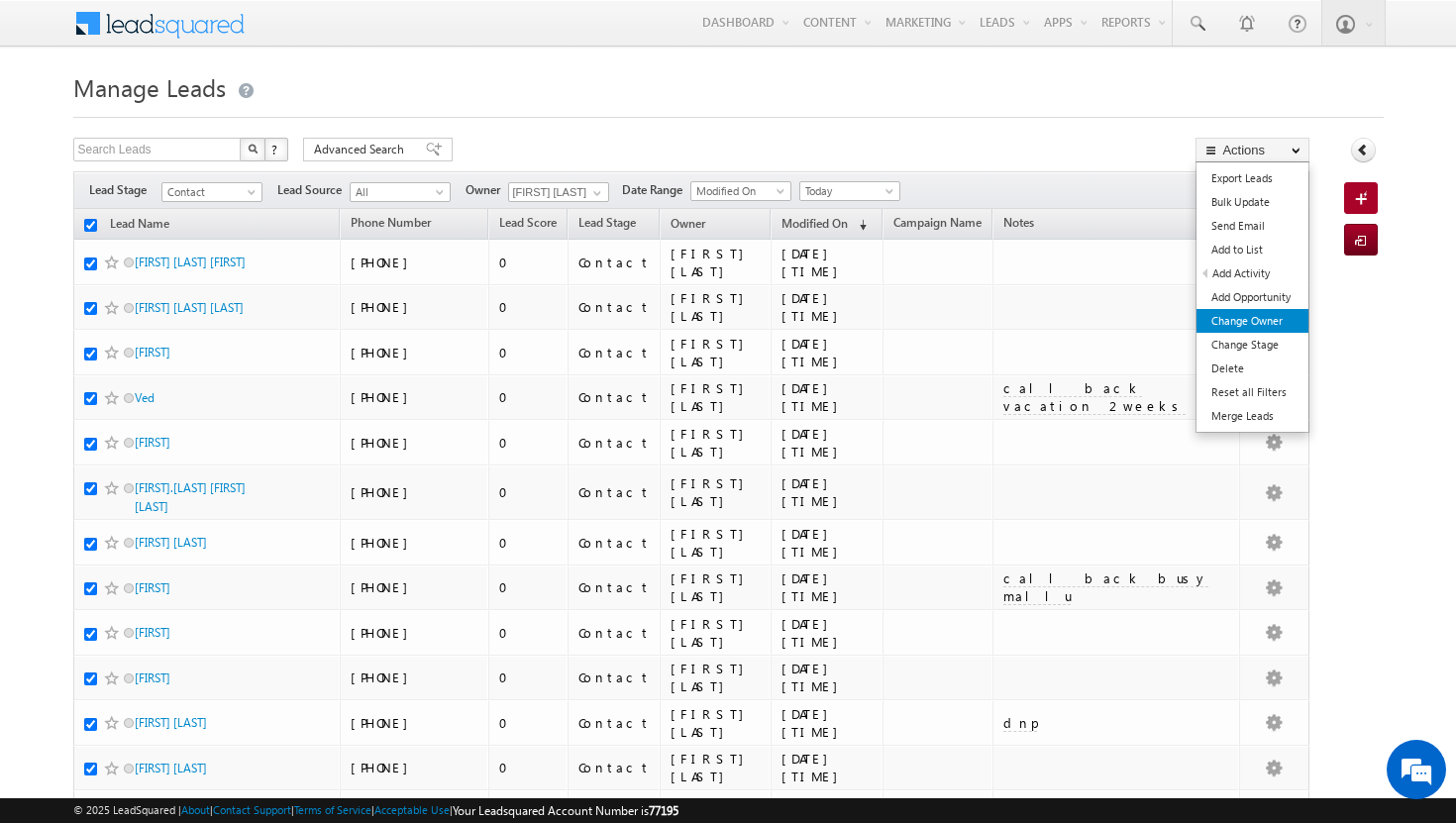 click on "Change Owner" at bounding box center [1252, 321] 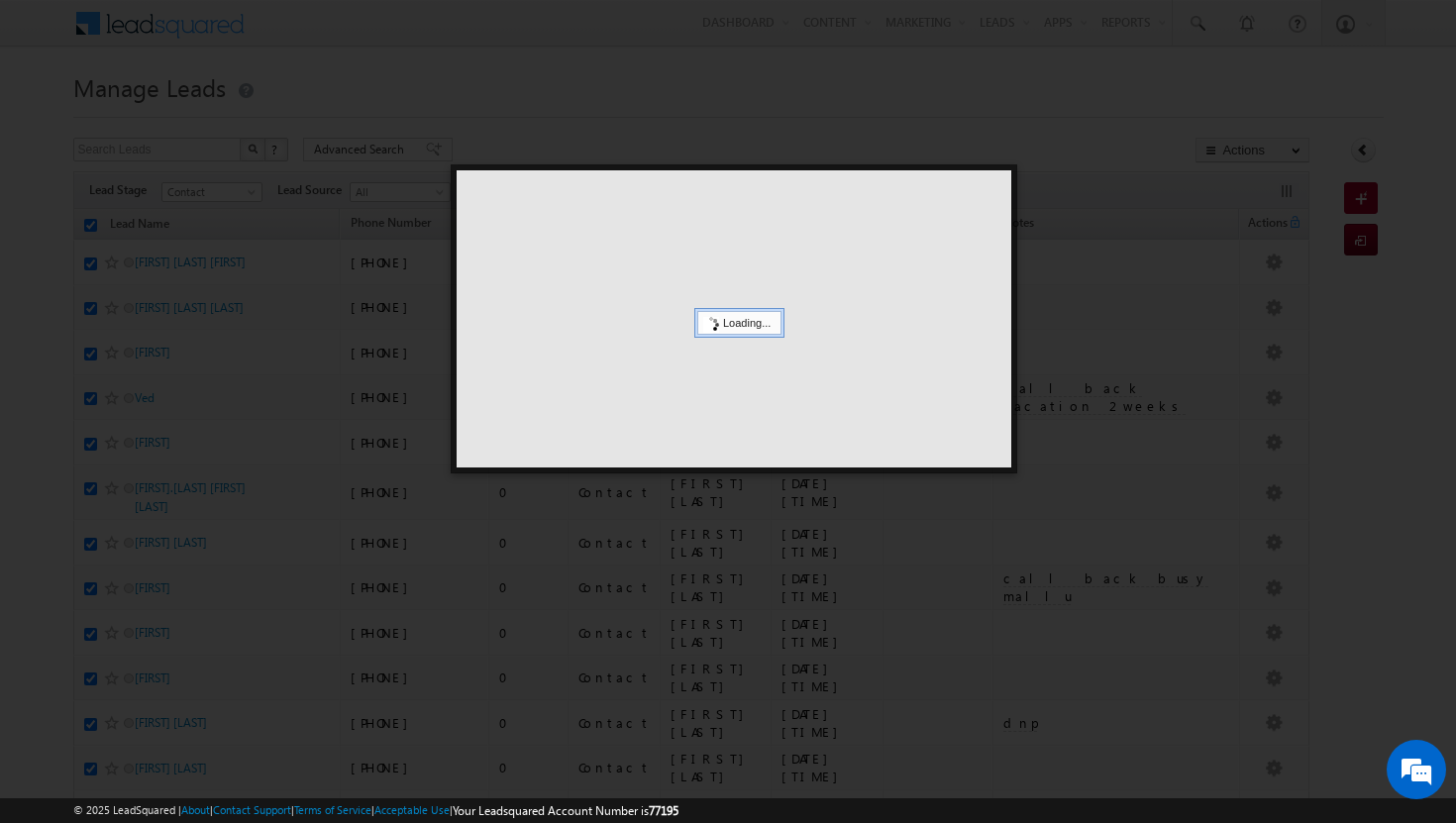 scroll, scrollTop: 0, scrollLeft: 0, axis: both 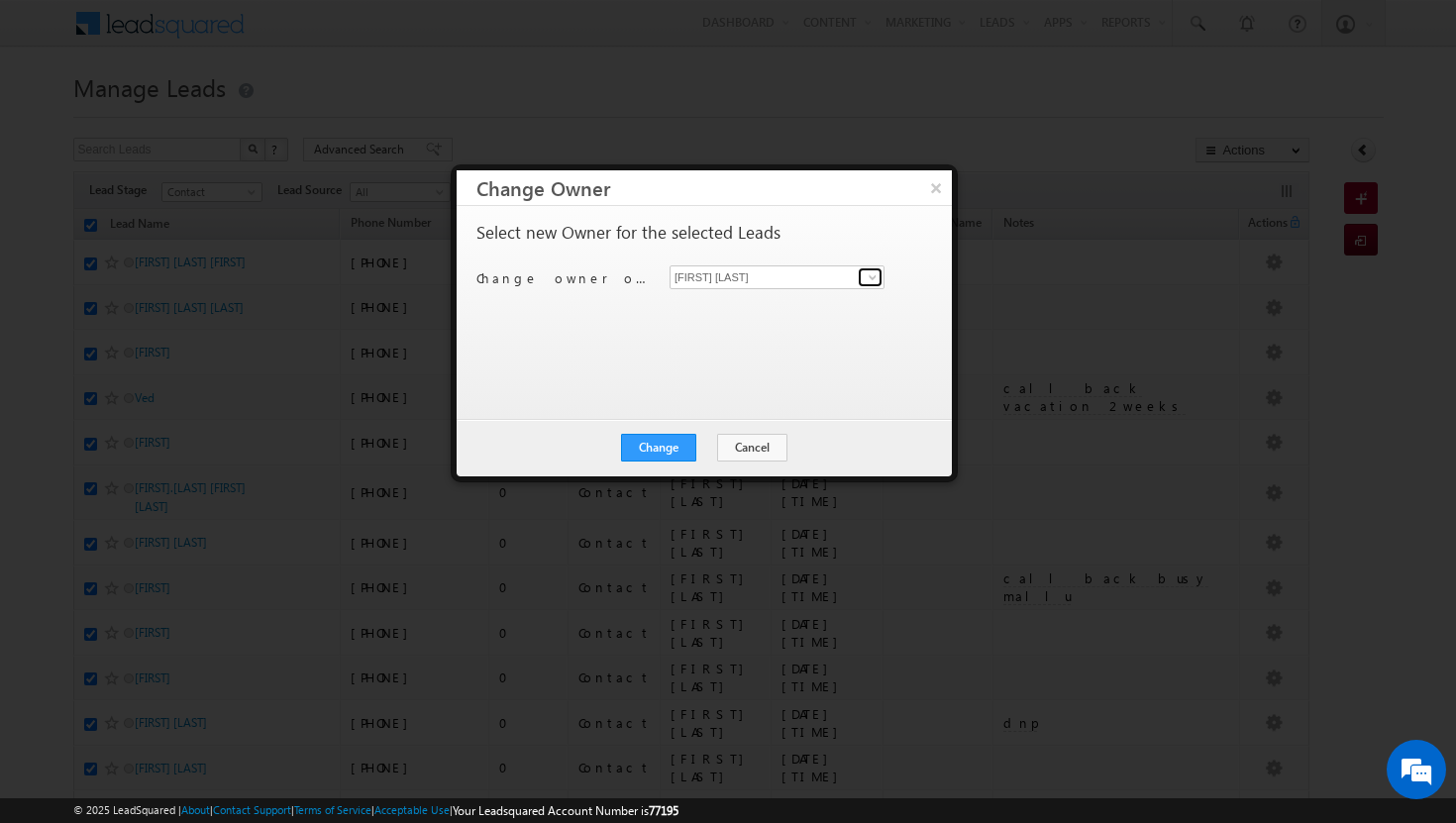 click at bounding box center [873, 277] 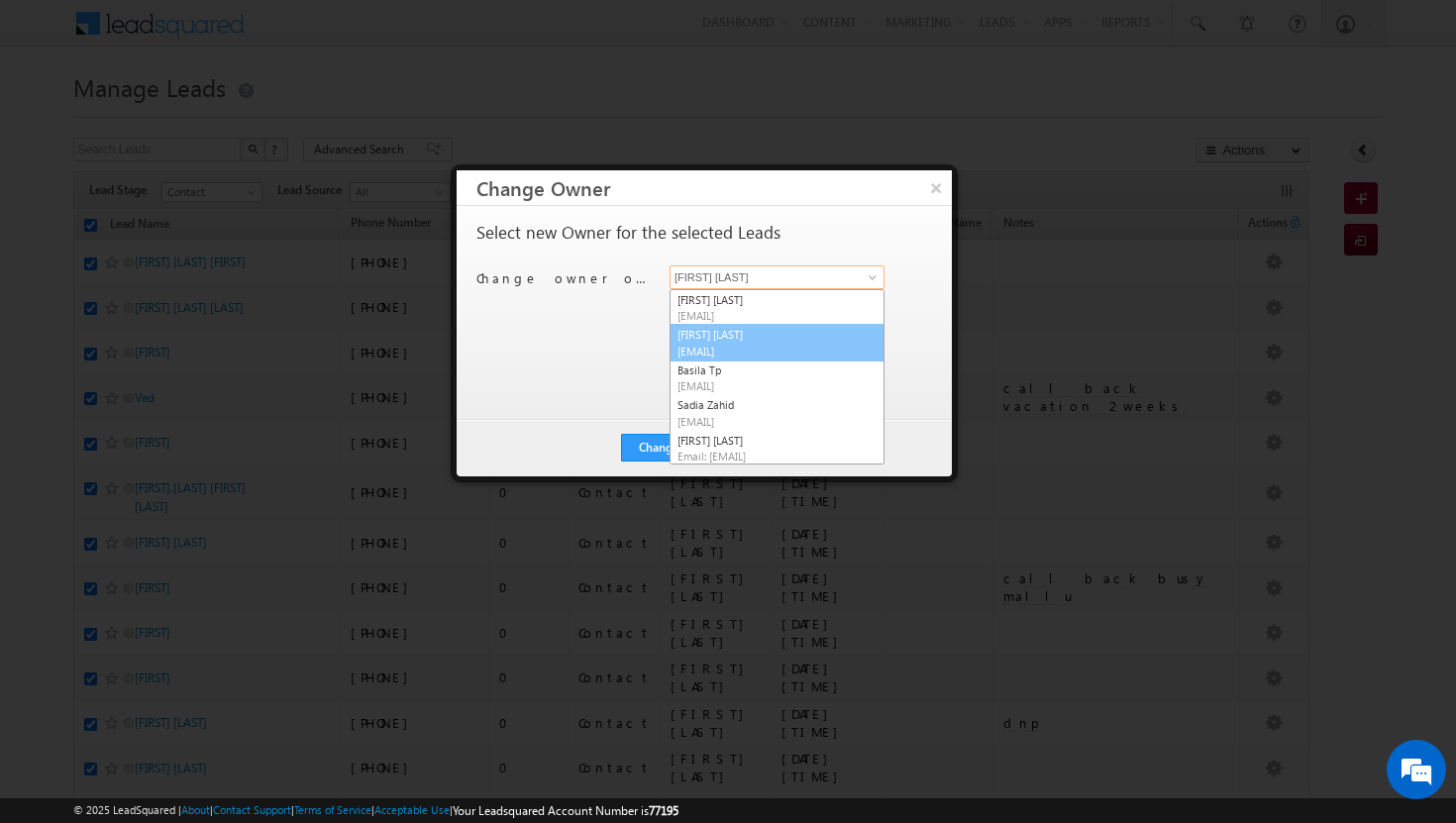 click on "athul sajay [EMAIL]" at bounding box center [777, 343] 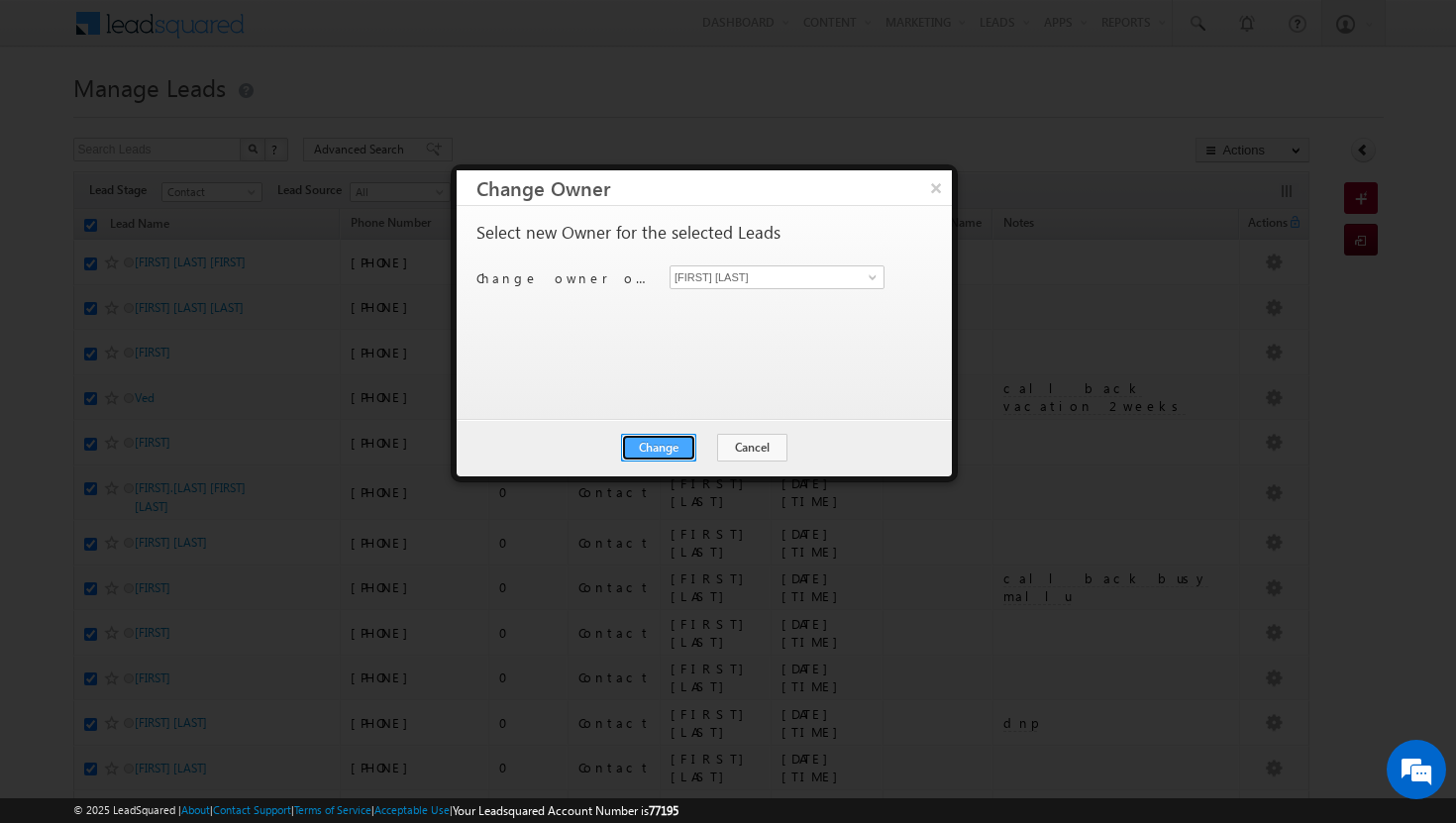 click on "Change" at bounding box center [659, 448] 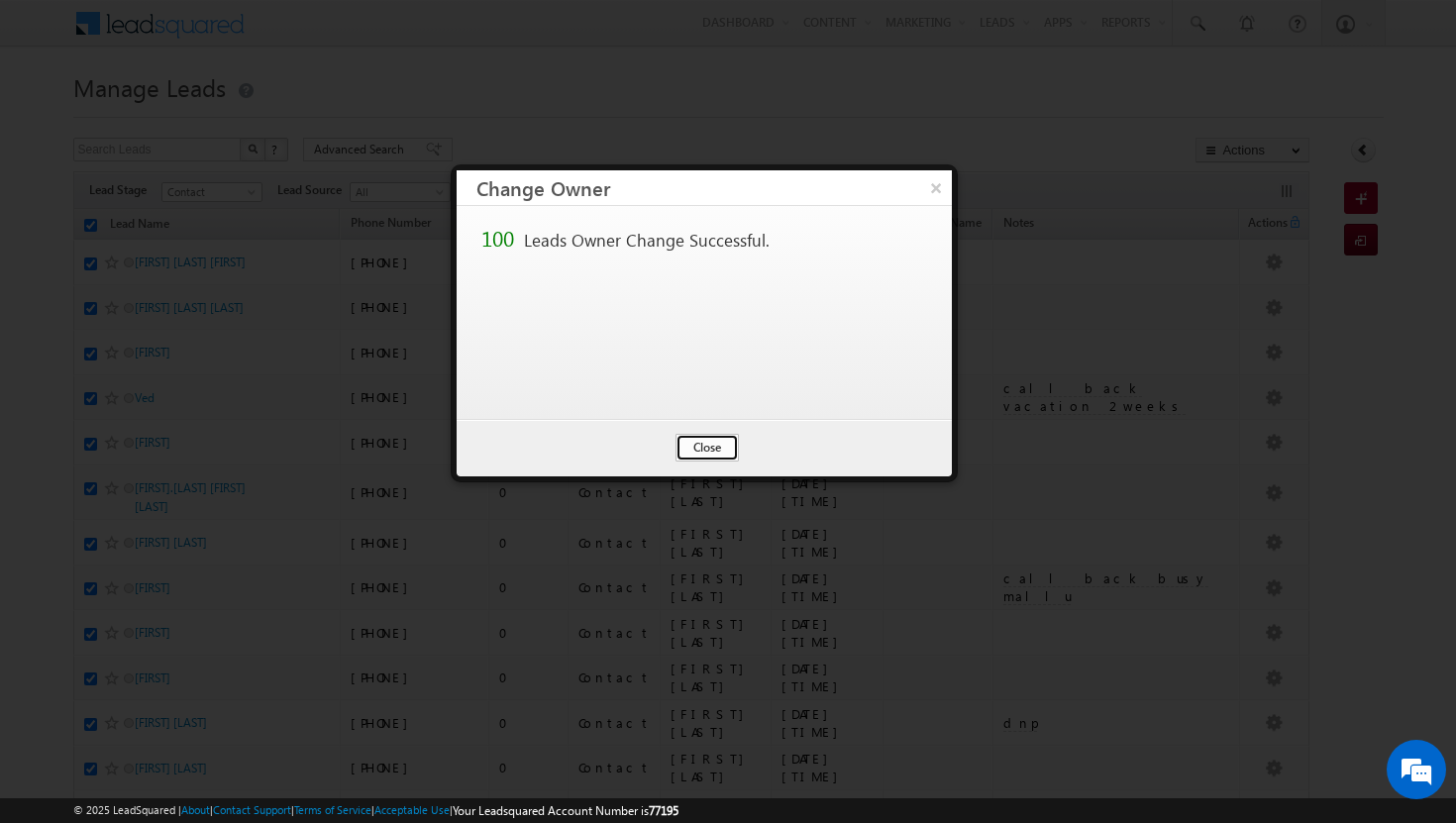 click on "Close" at bounding box center [707, 448] 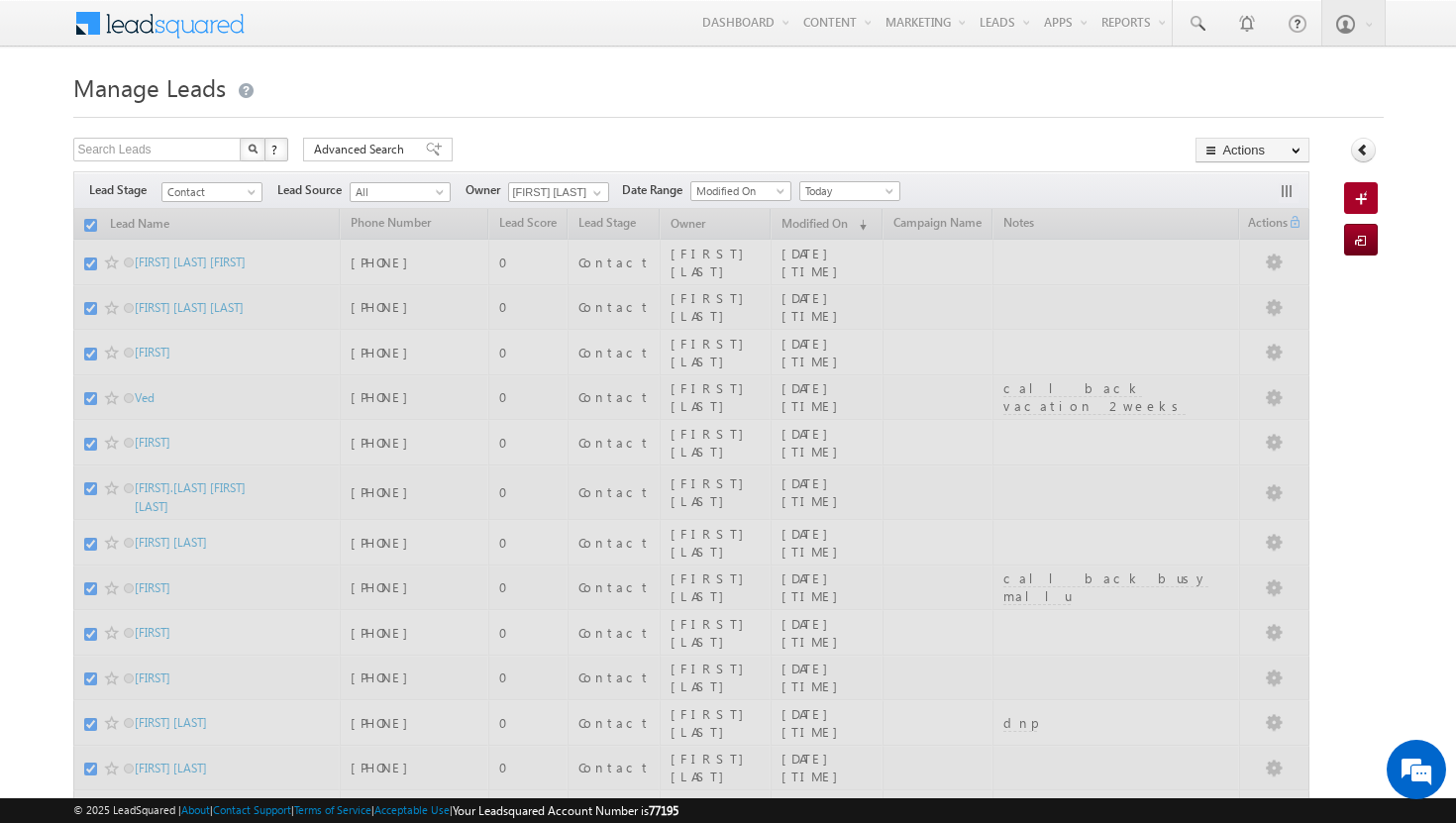 checkbox on "false" 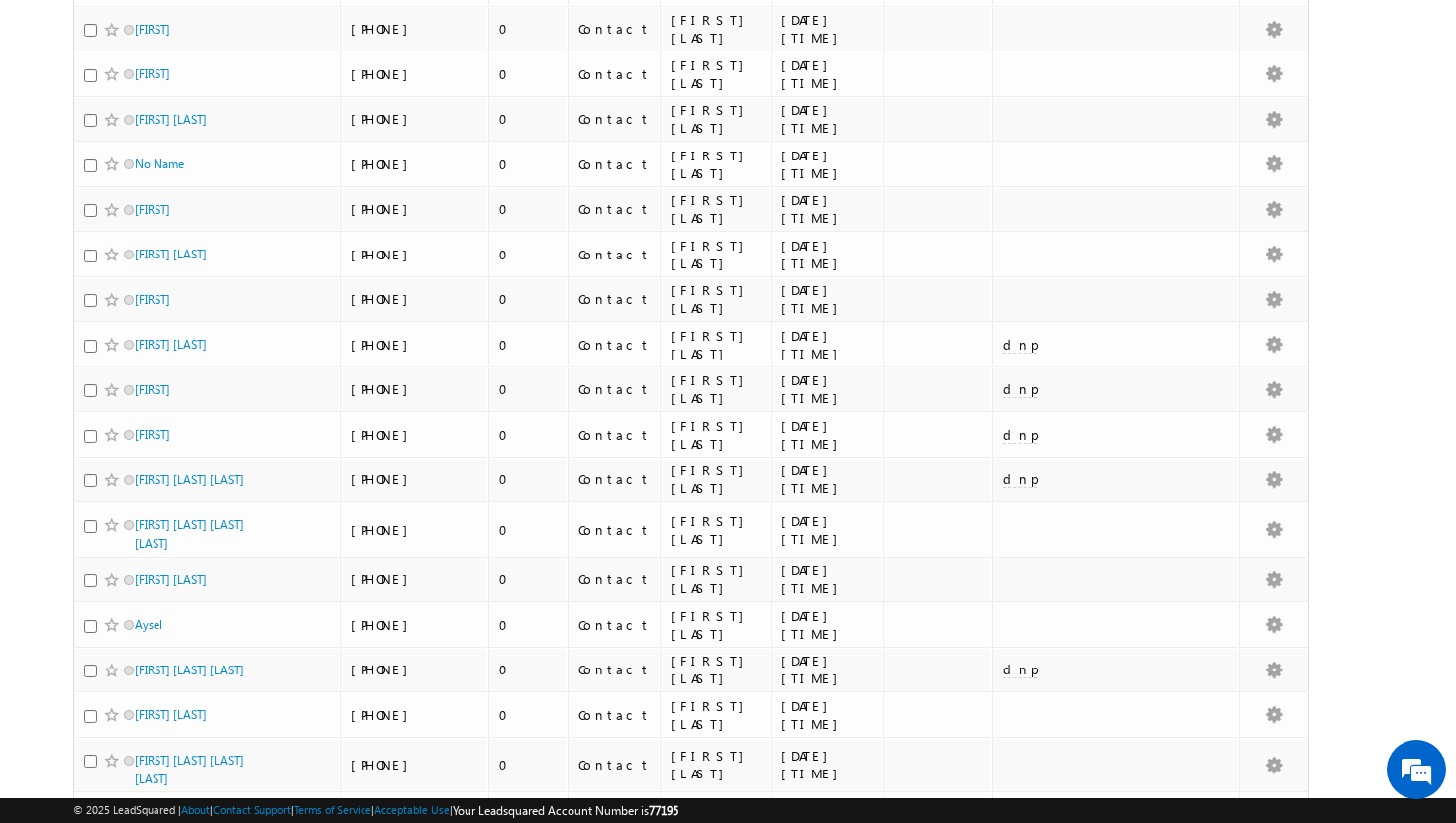 scroll, scrollTop: 0, scrollLeft: 0, axis: both 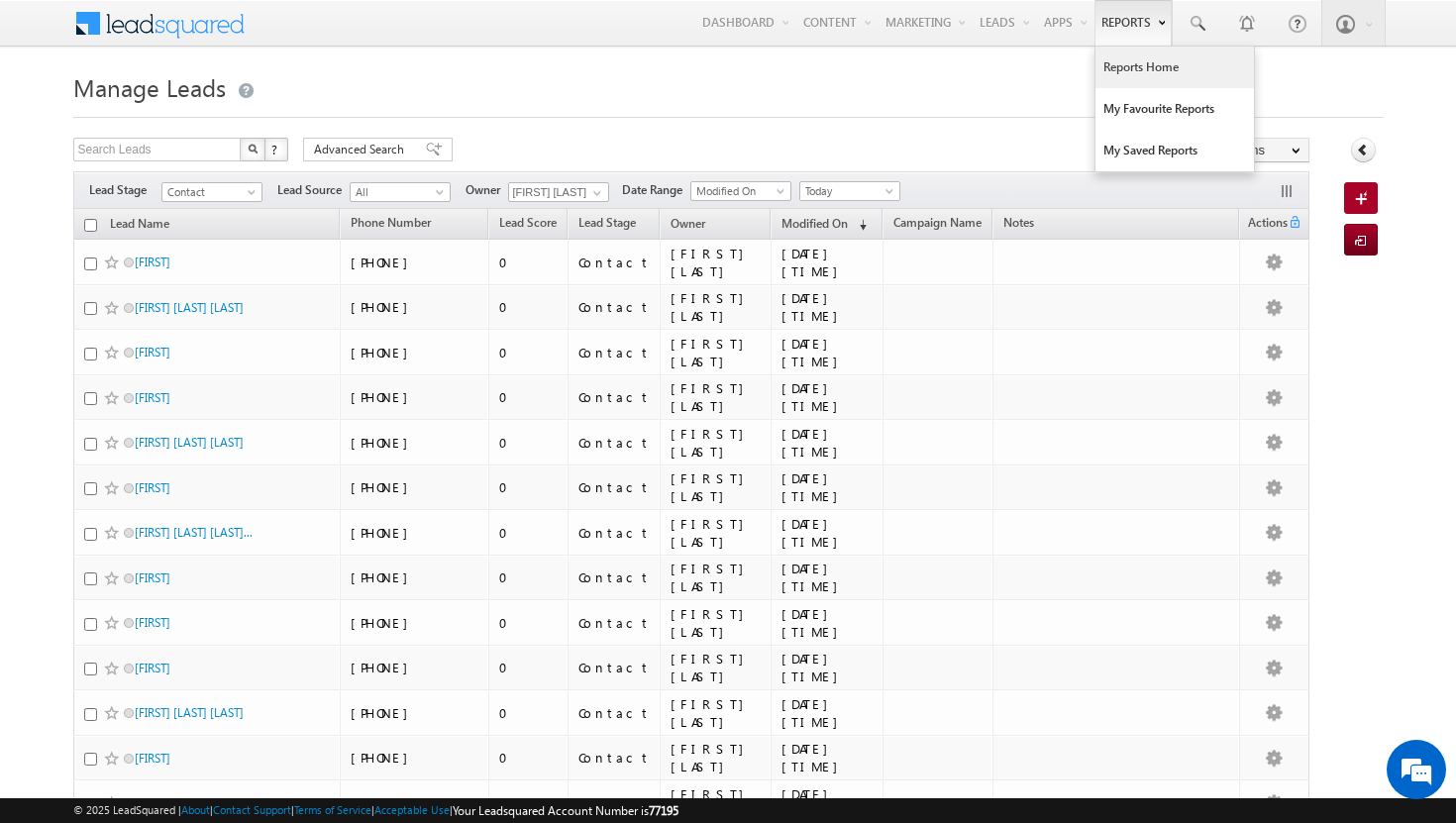 click on "Reports Home" at bounding box center [1175, 67] 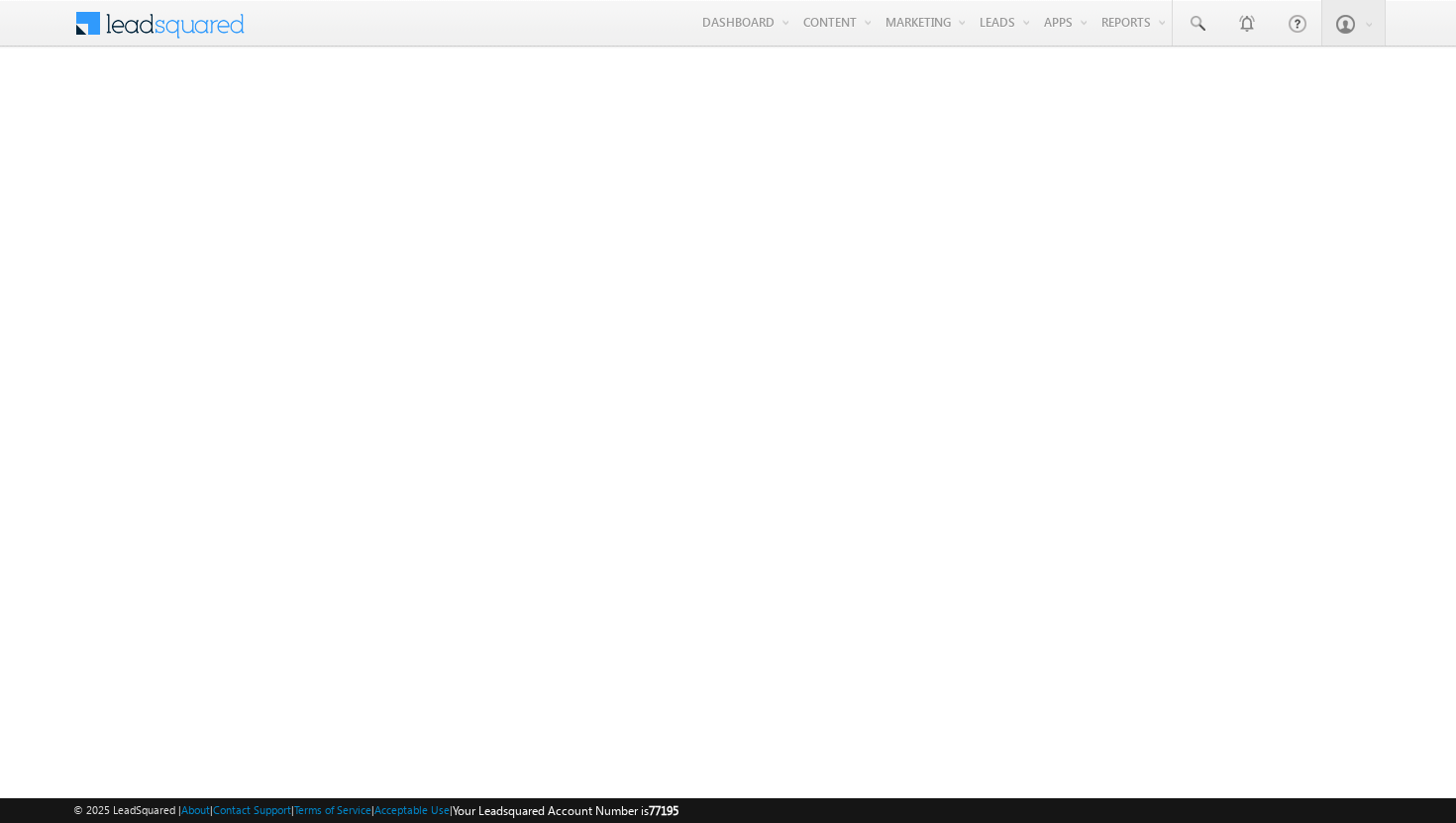 scroll, scrollTop: 0, scrollLeft: 0, axis: both 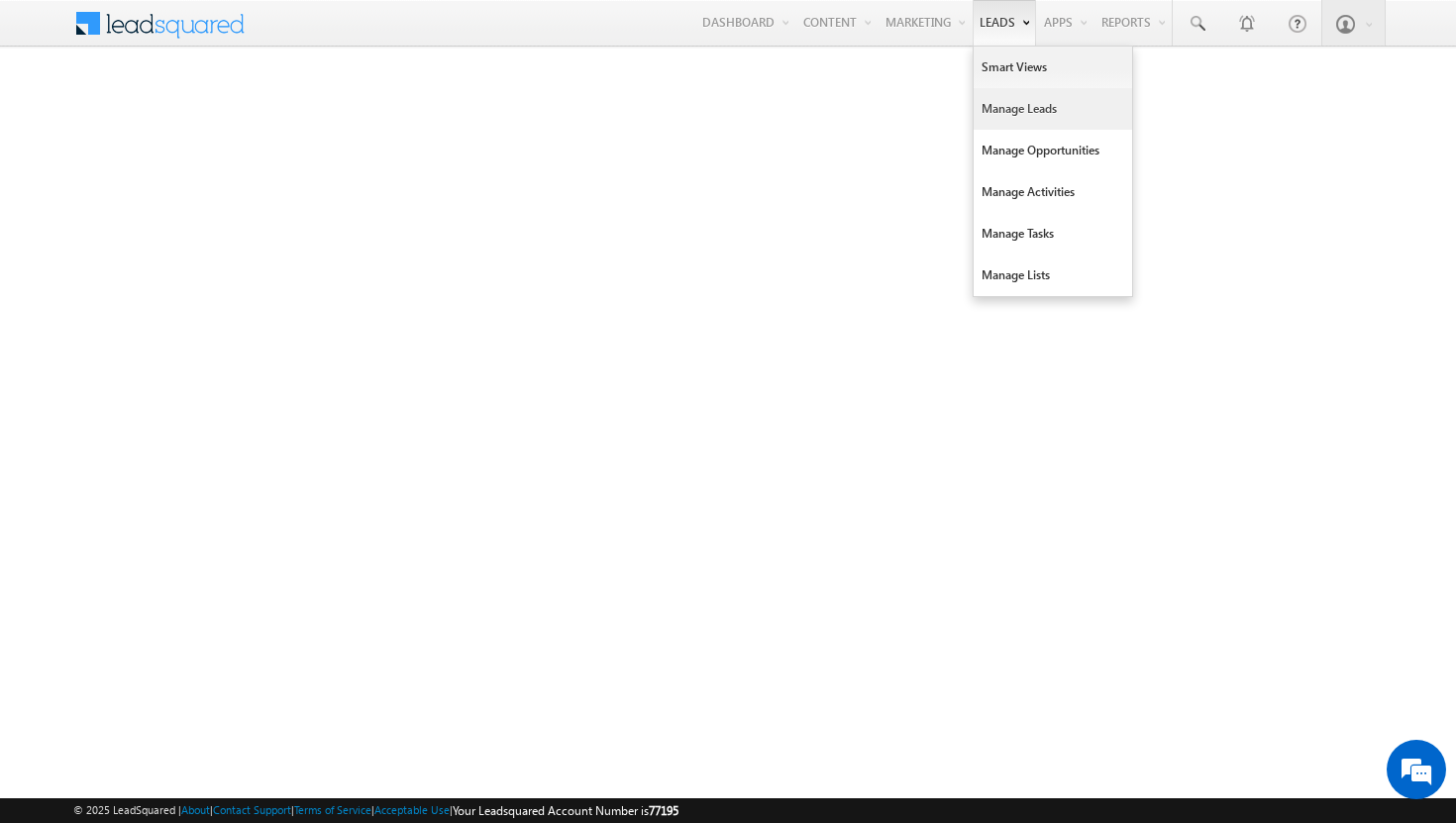 click on "Manage Leads" at bounding box center (1053, 109) 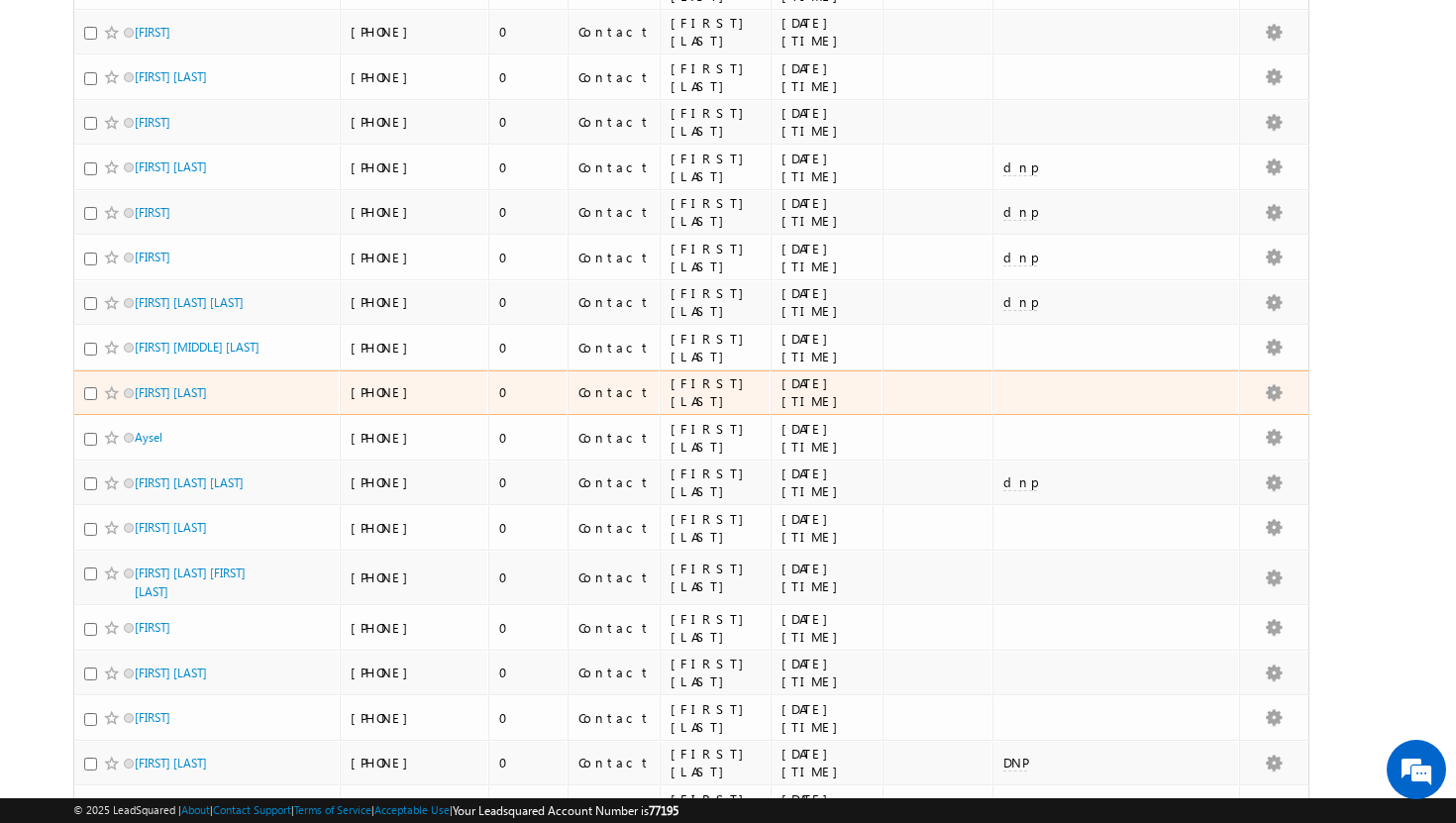 scroll, scrollTop: 0, scrollLeft: 0, axis: both 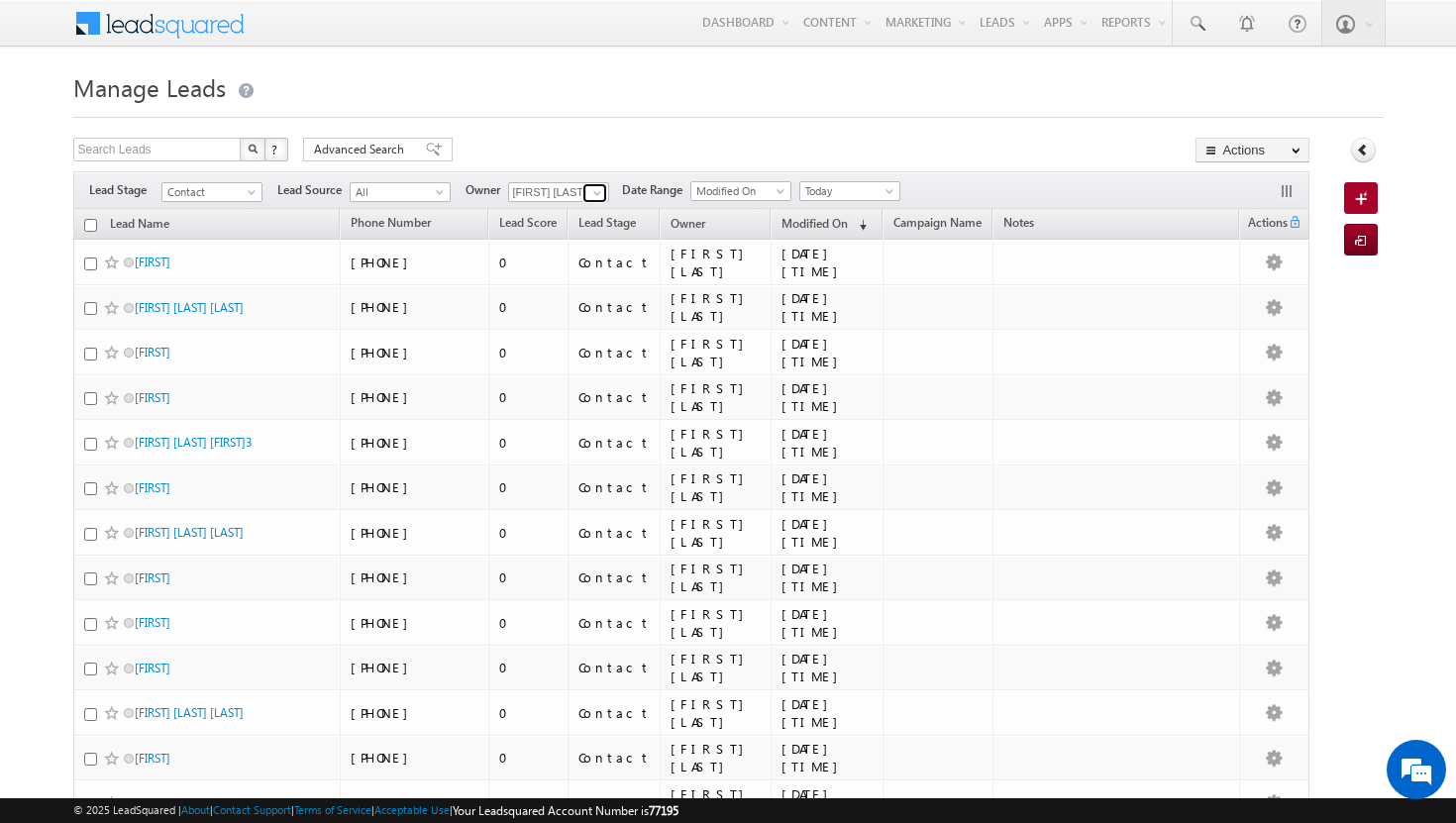 click at bounding box center (597, 193) 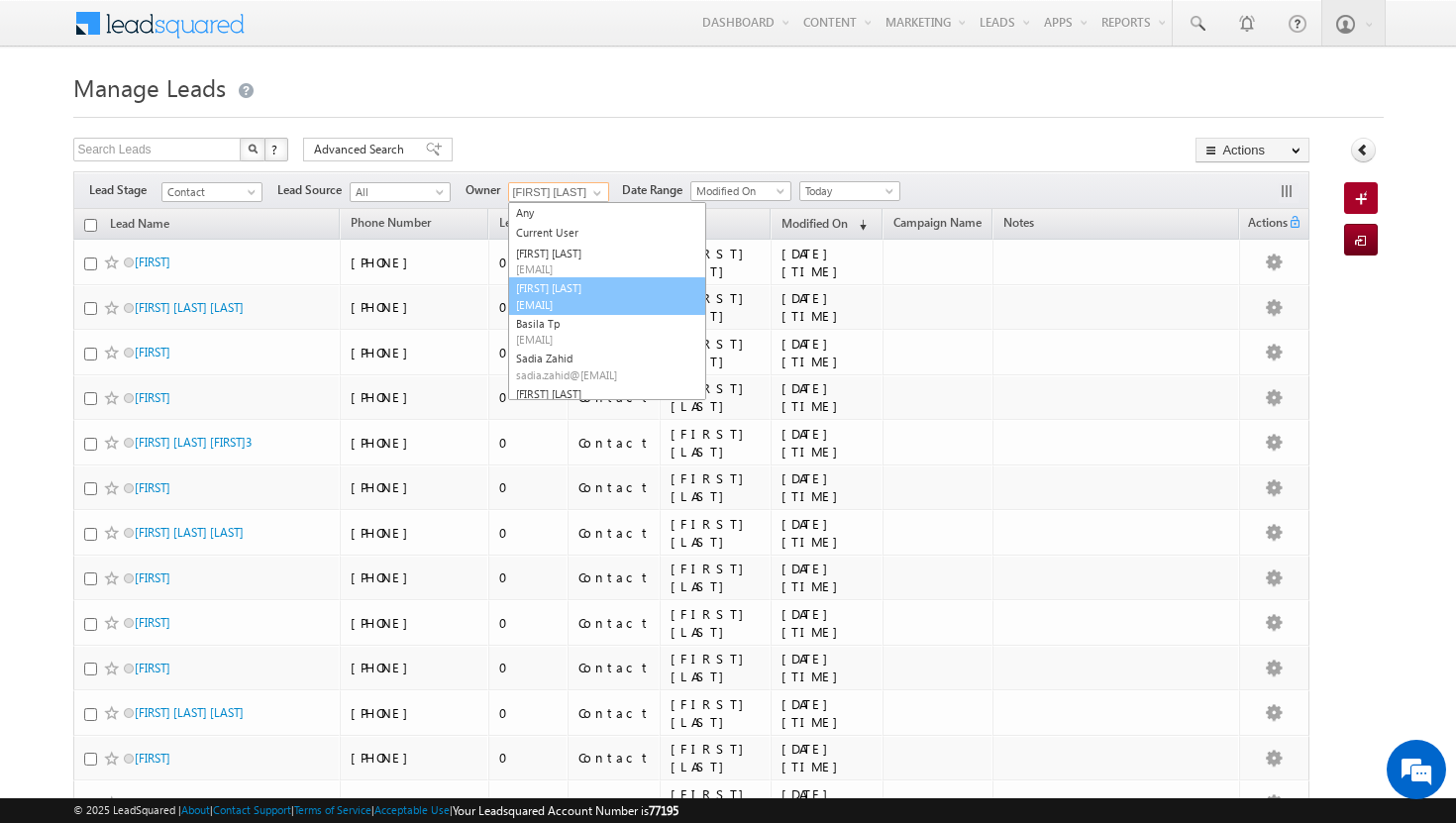 click on "athul sajay [EMAIL]" at bounding box center (607, 296) 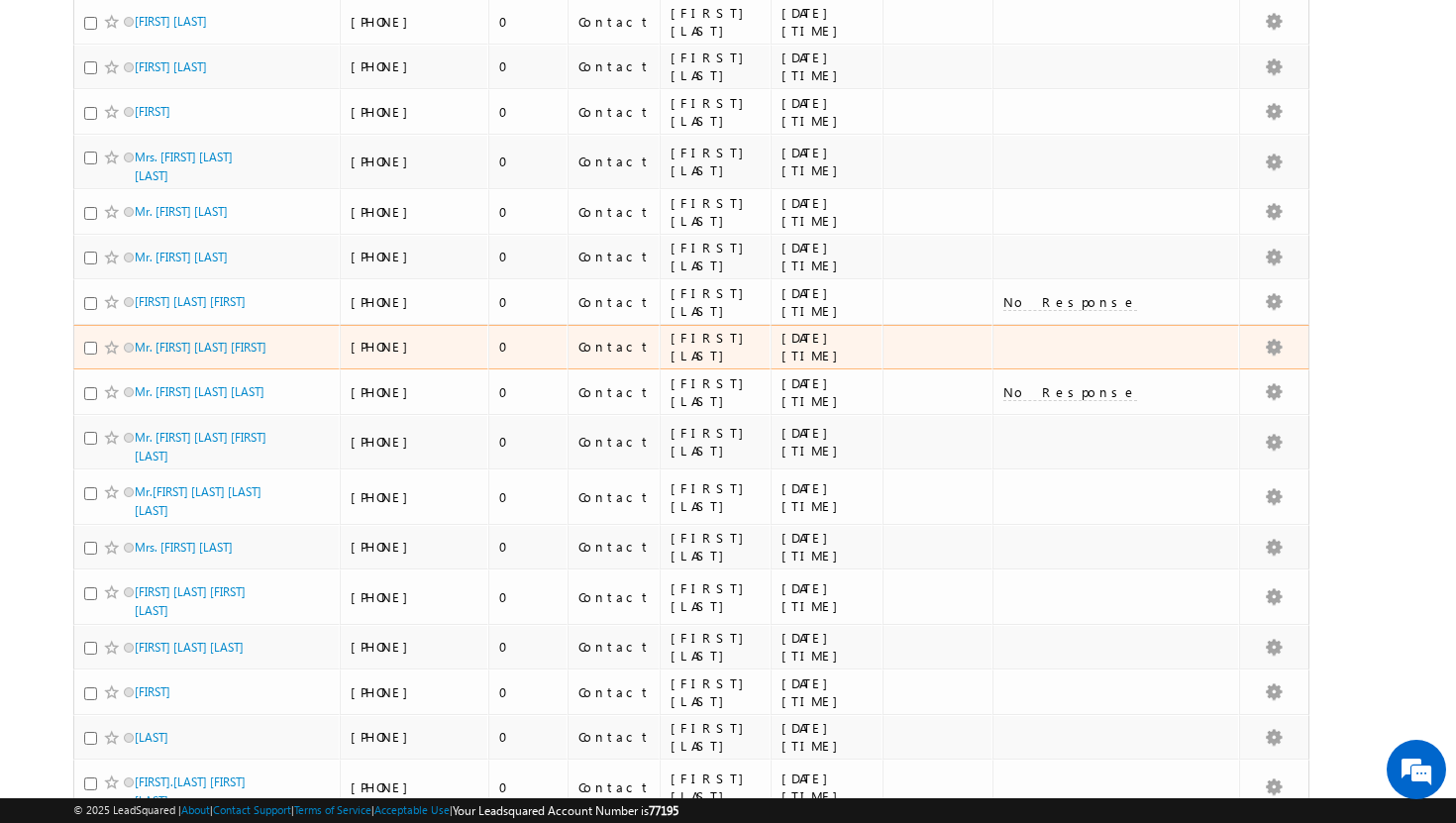 scroll, scrollTop: 4261, scrollLeft: 0, axis: vertical 